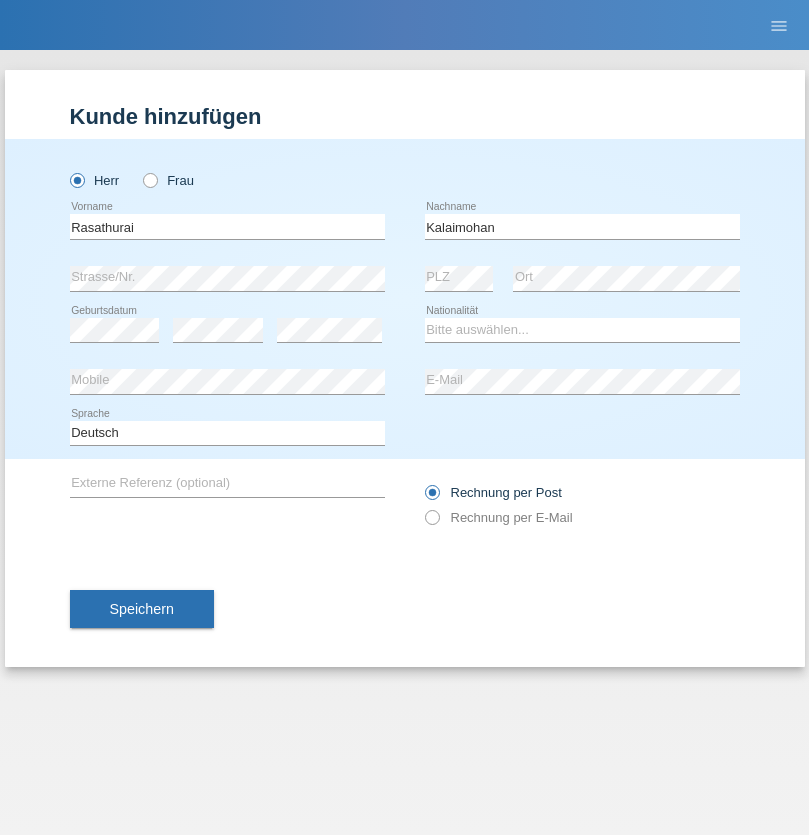 scroll, scrollTop: 0, scrollLeft: 0, axis: both 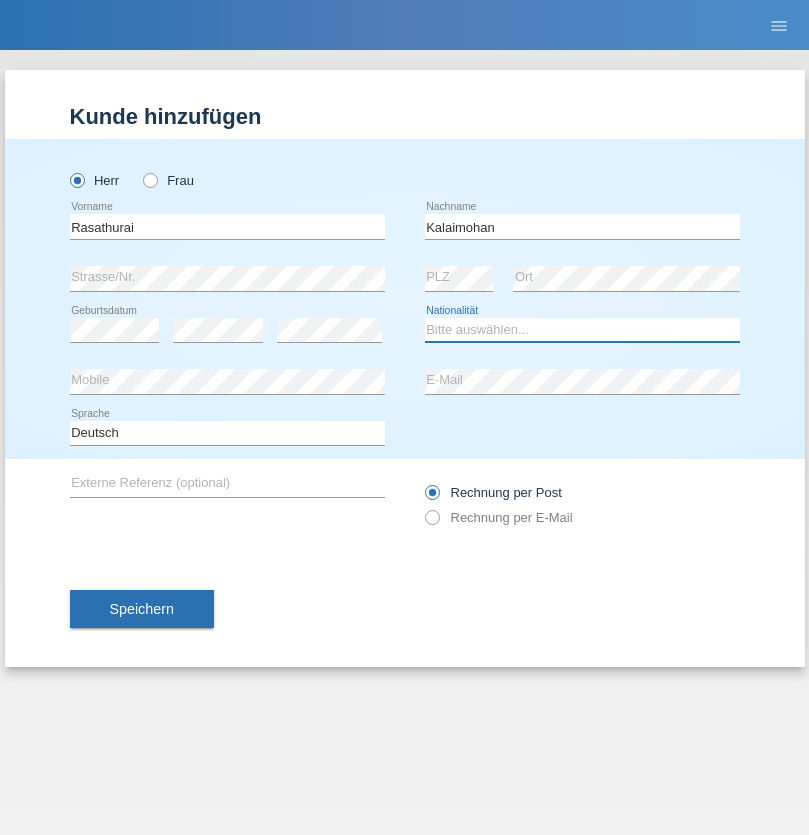 select on "LK" 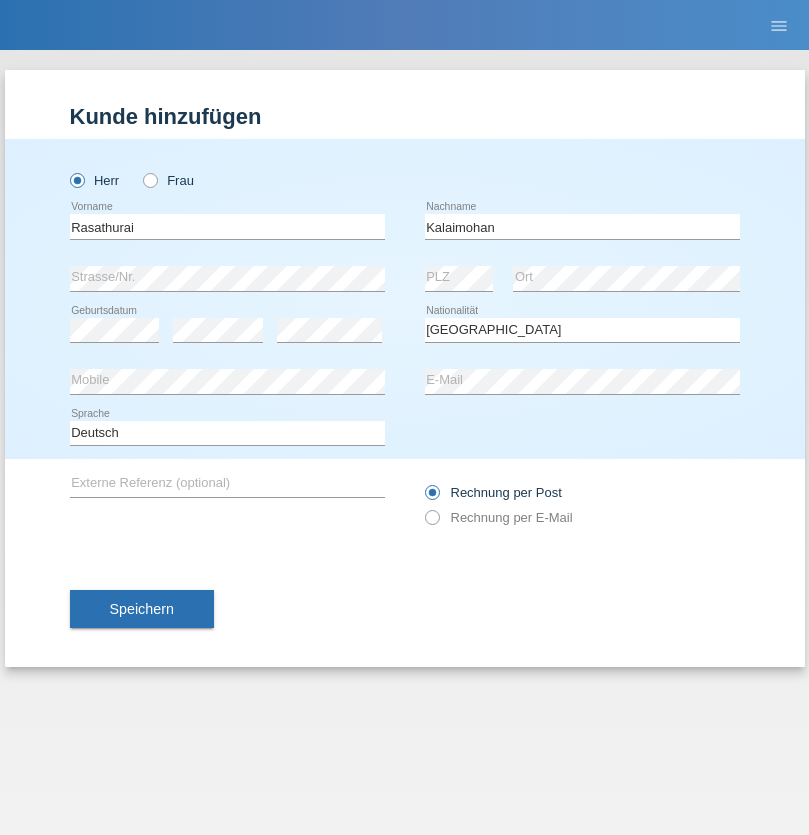 select on "C" 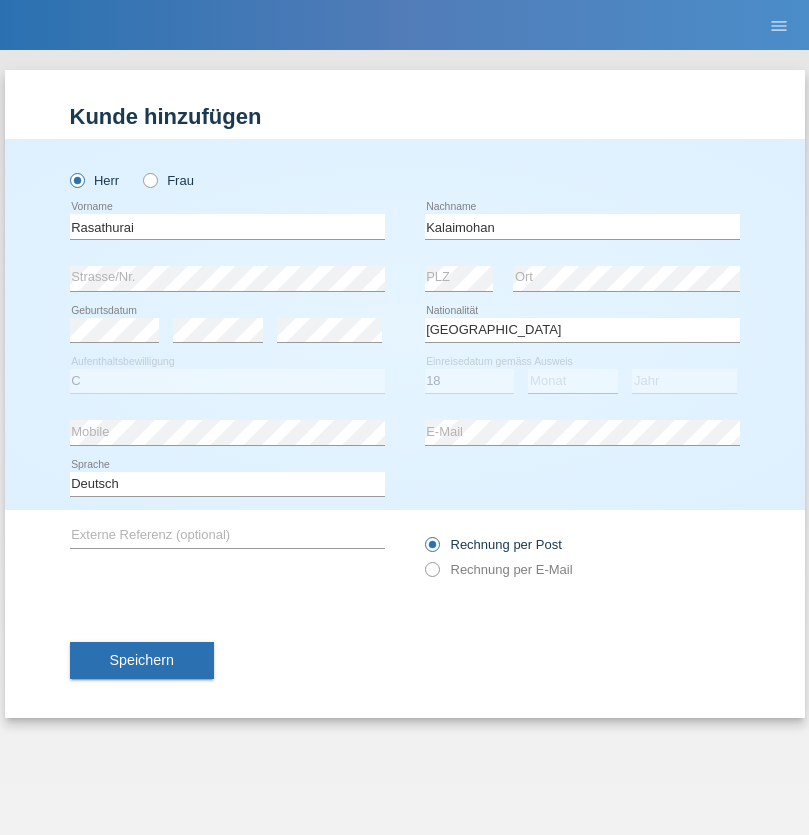 select on "06" 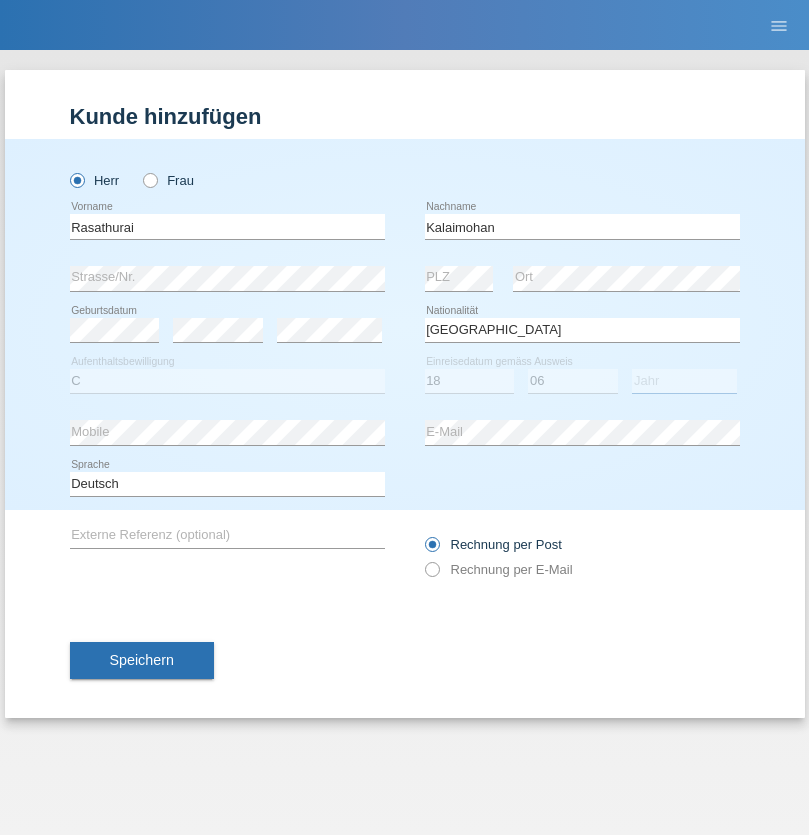 select on "1990" 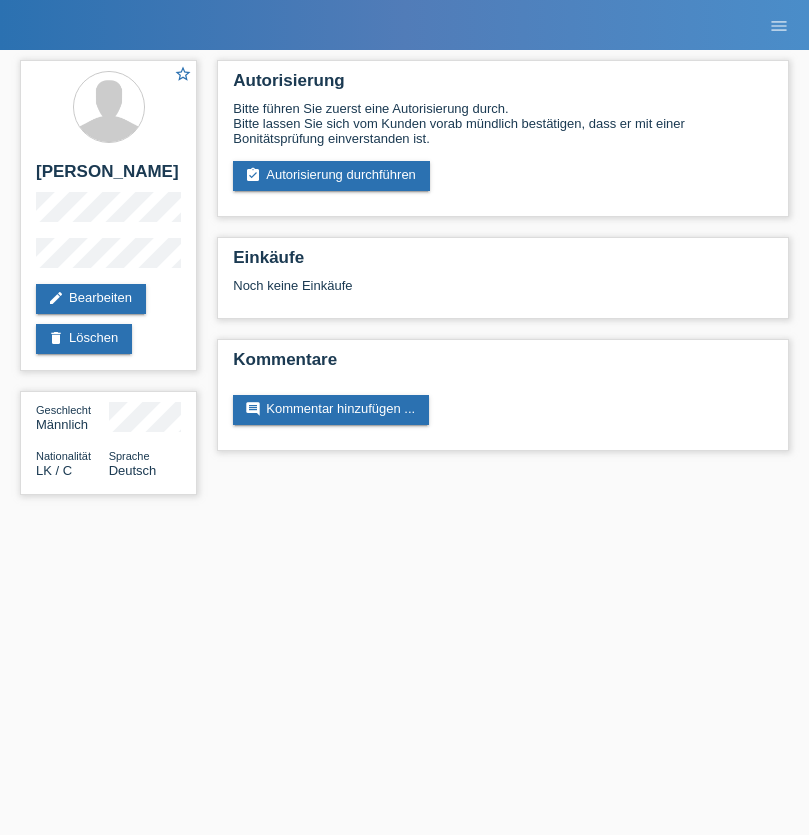 scroll, scrollTop: 0, scrollLeft: 0, axis: both 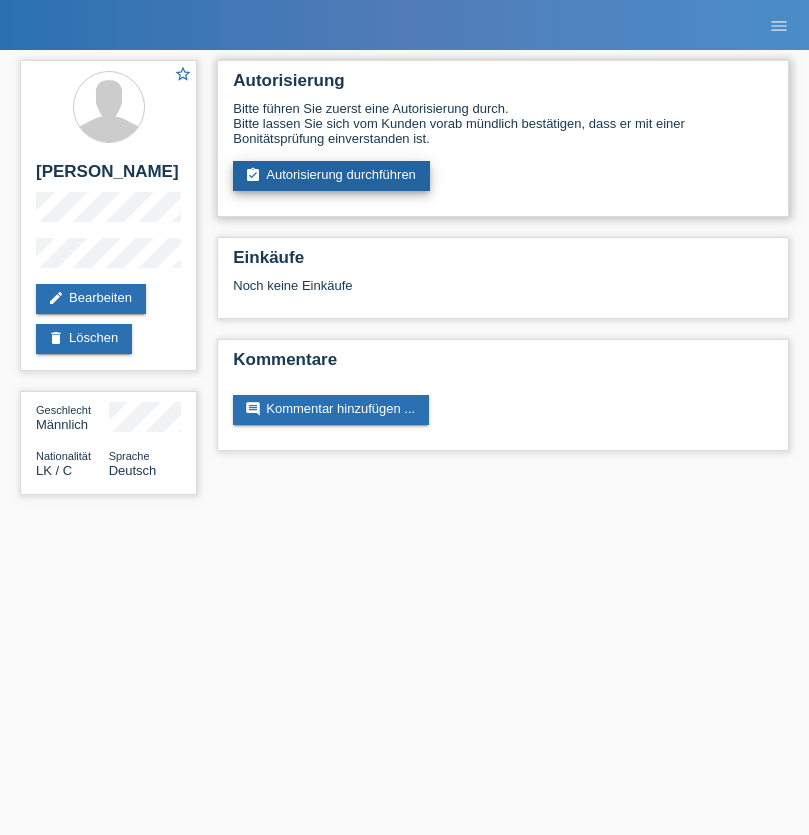 click on "assignment_turned_in  Autorisierung durchführen" at bounding box center [331, 176] 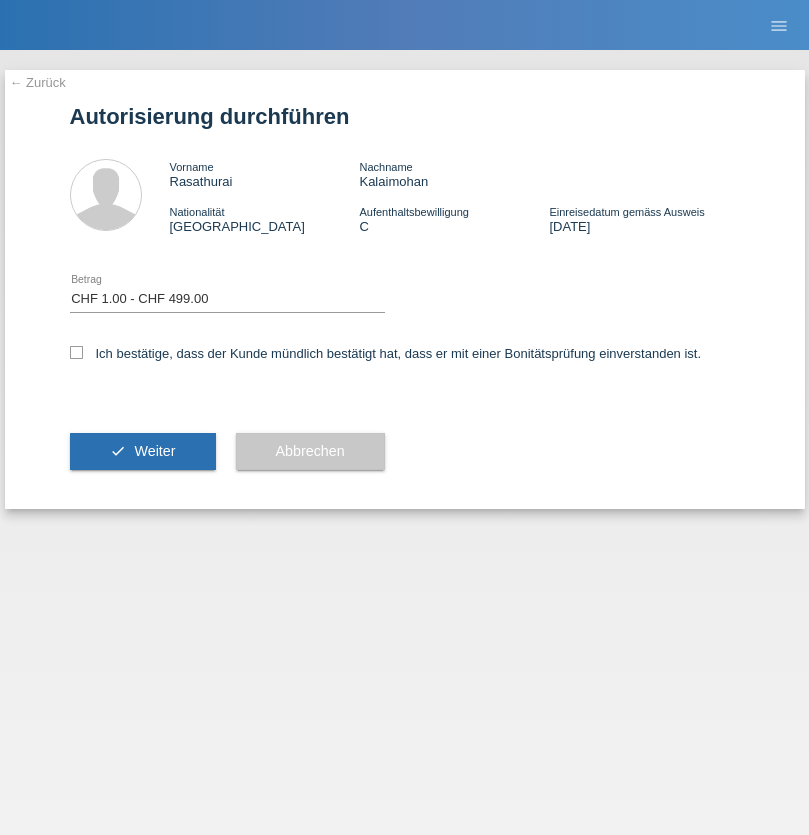 select on "1" 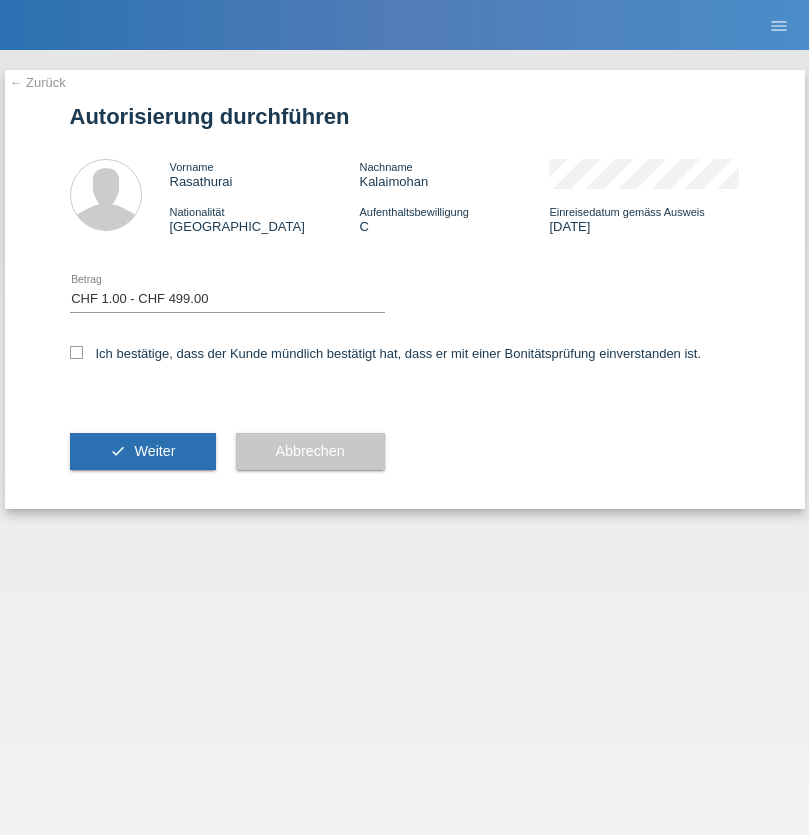 scroll, scrollTop: 0, scrollLeft: 0, axis: both 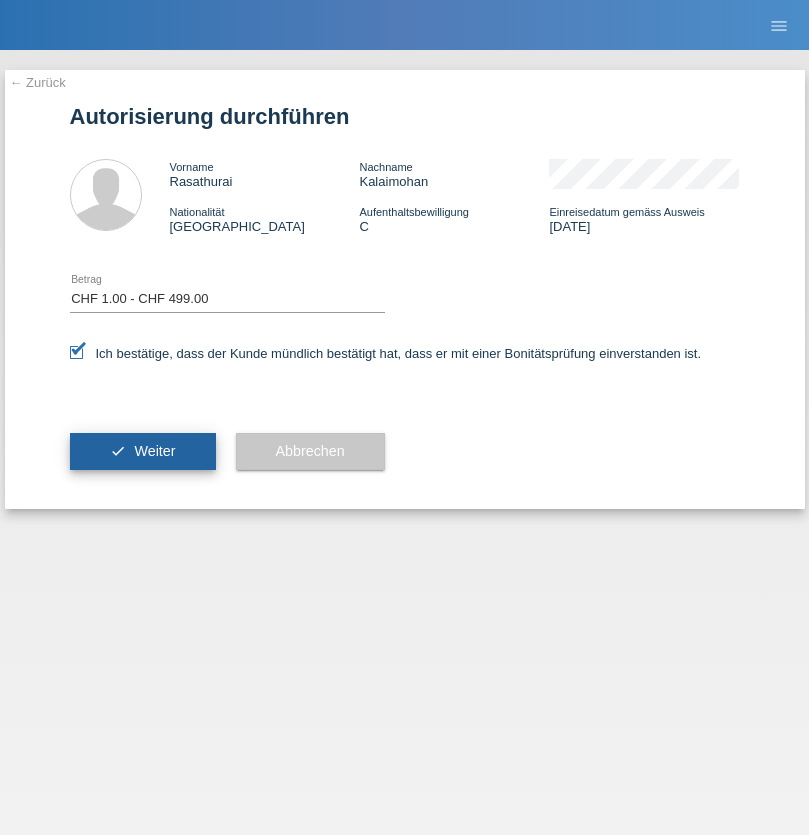 click on "Weiter" at bounding box center [154, 451] 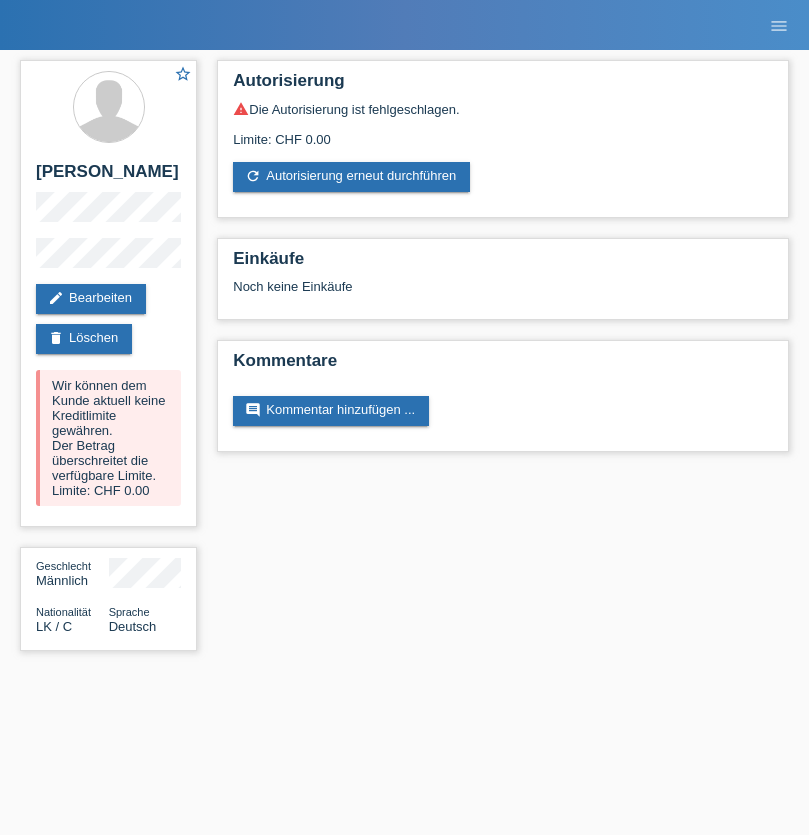 scroll, scrollTop: 0, scrollLeft: 0, axis: both 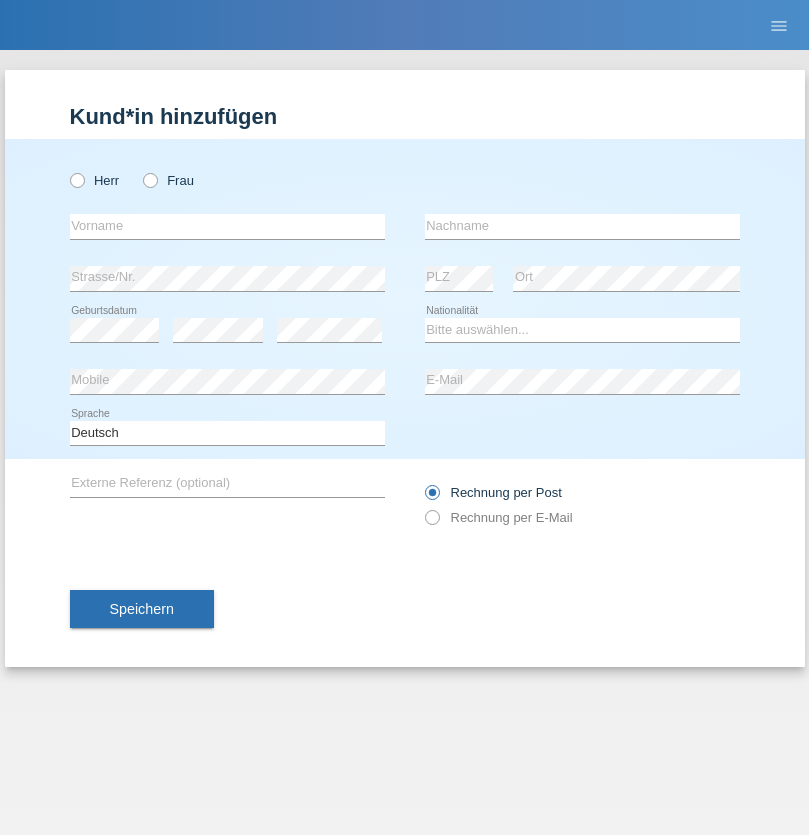 radio on "true" 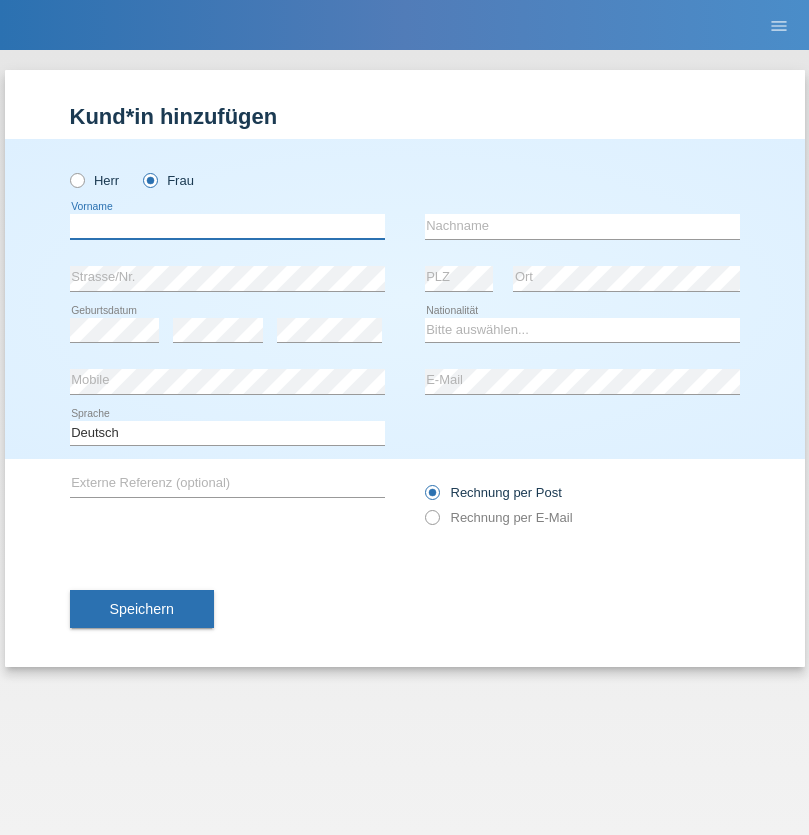 click at bounding box center [227, 226] 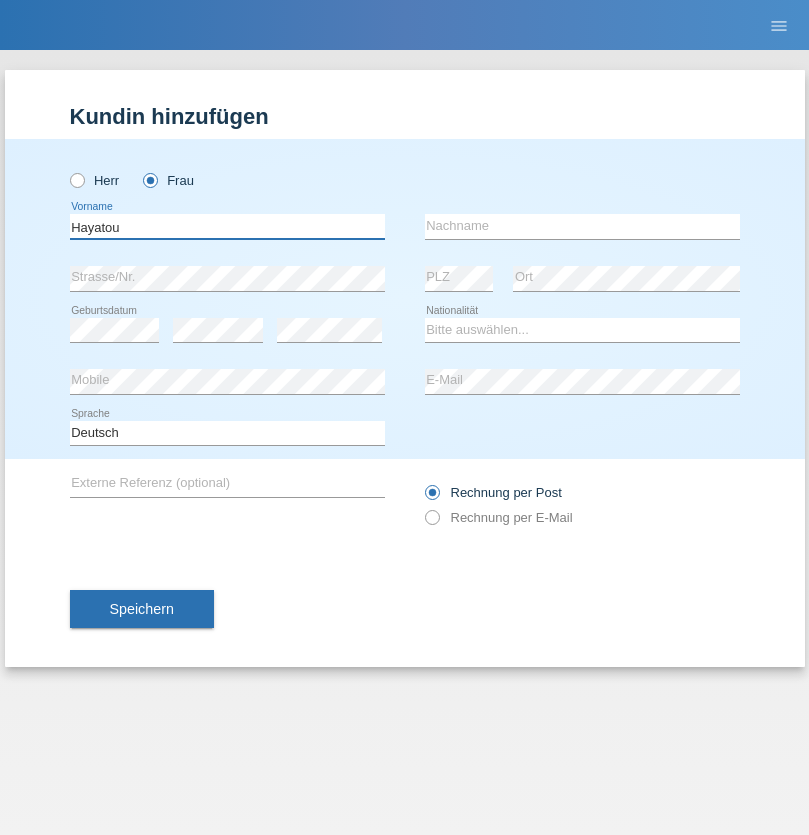 type on "Hayatou" 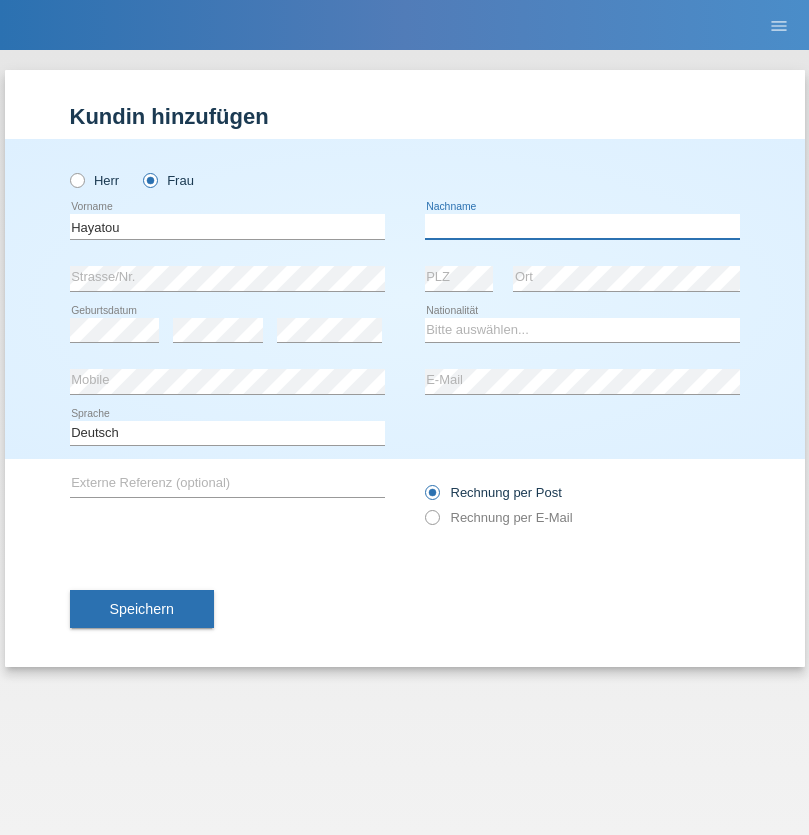click at bounding box center [582, 226] 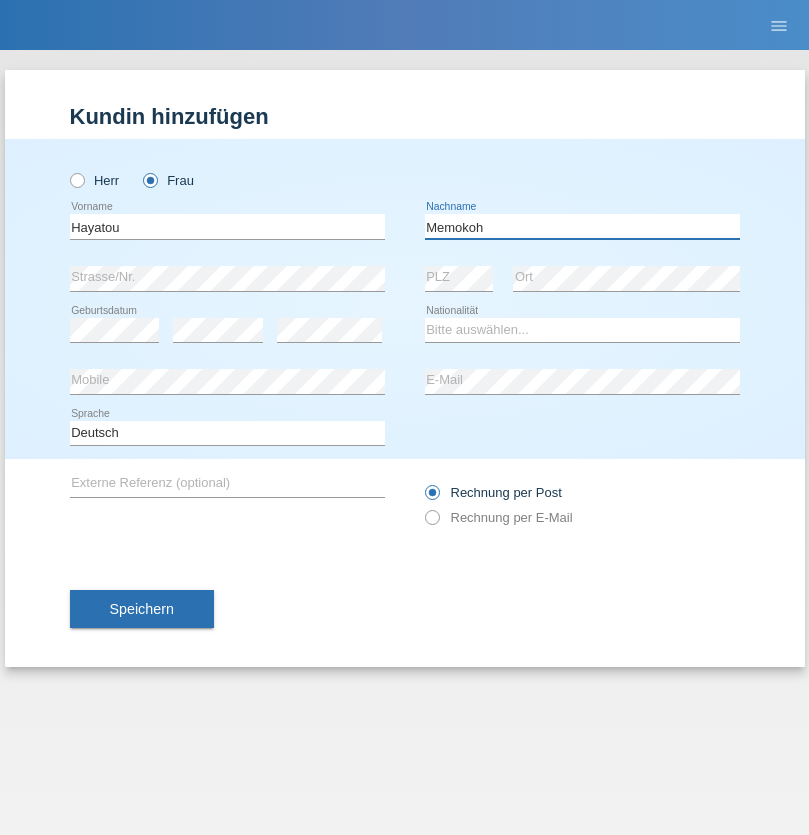 type on "Memokoh" 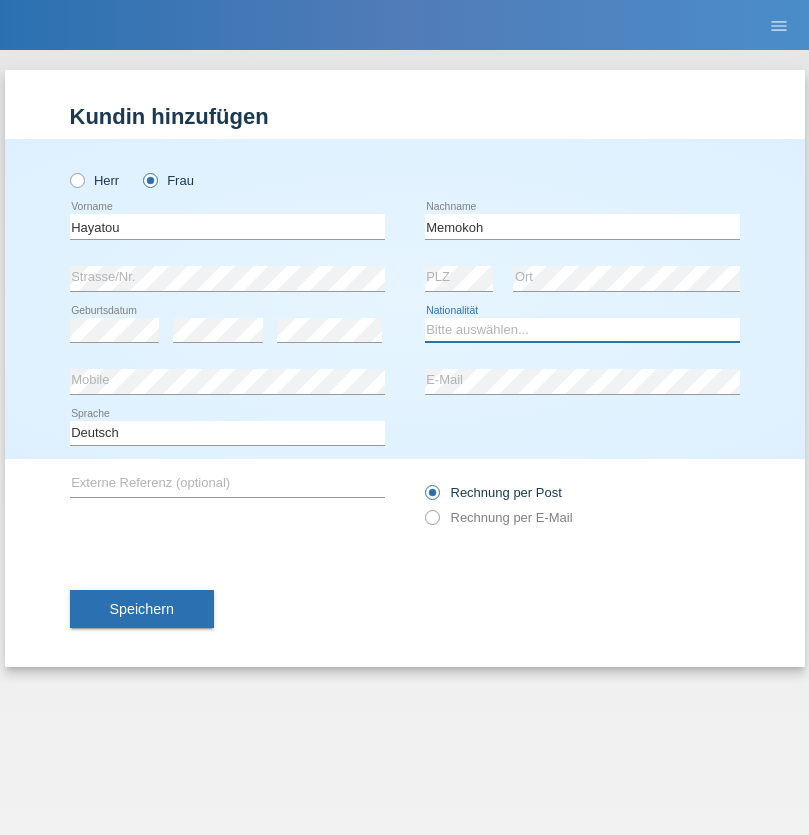select on "FR" 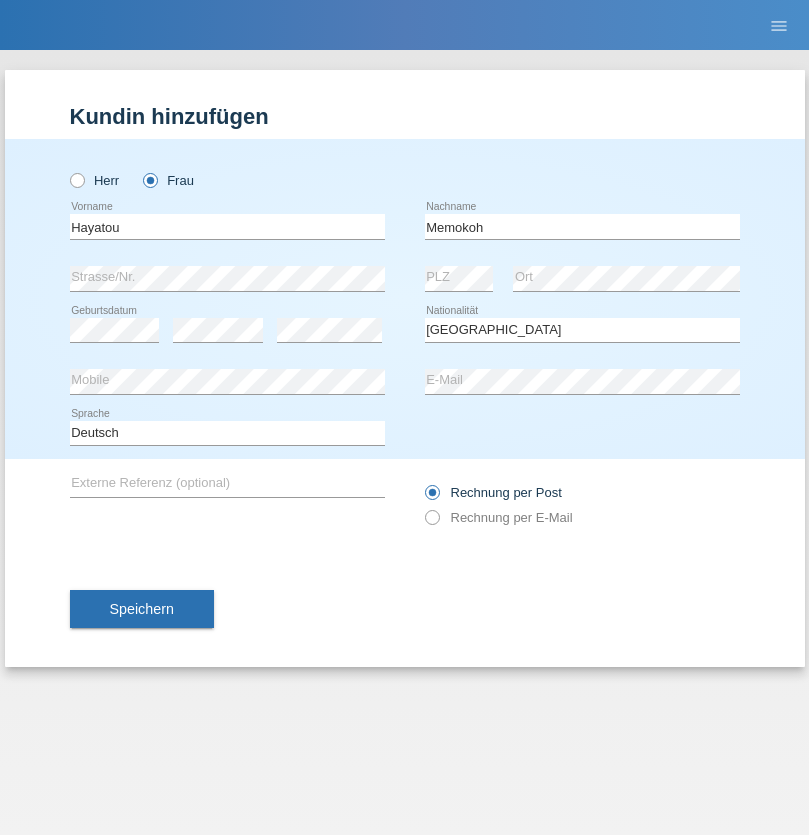 select on "C" 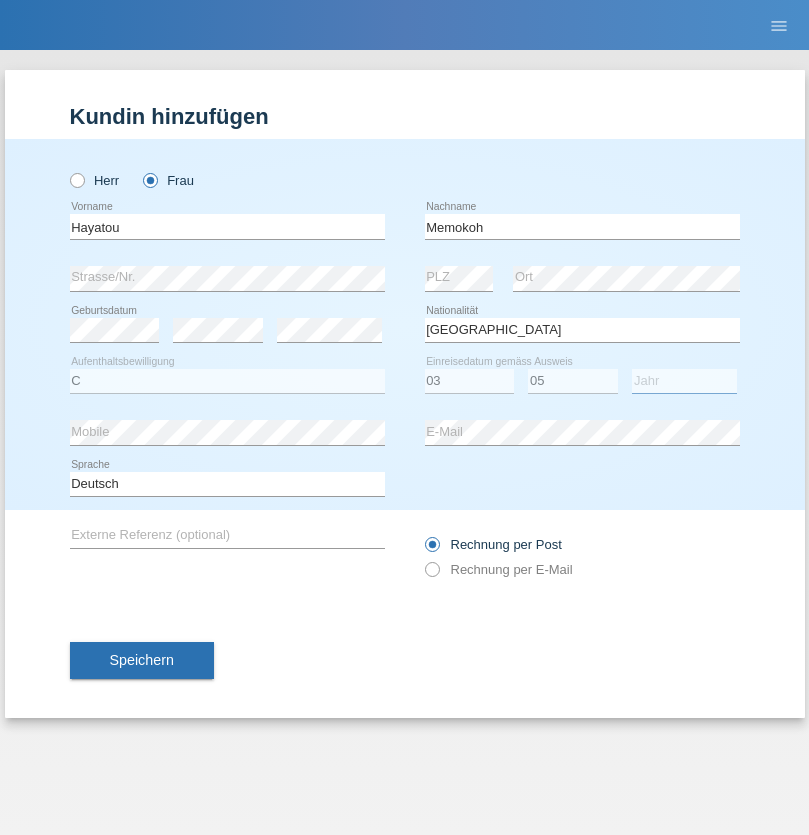 select on "2021" 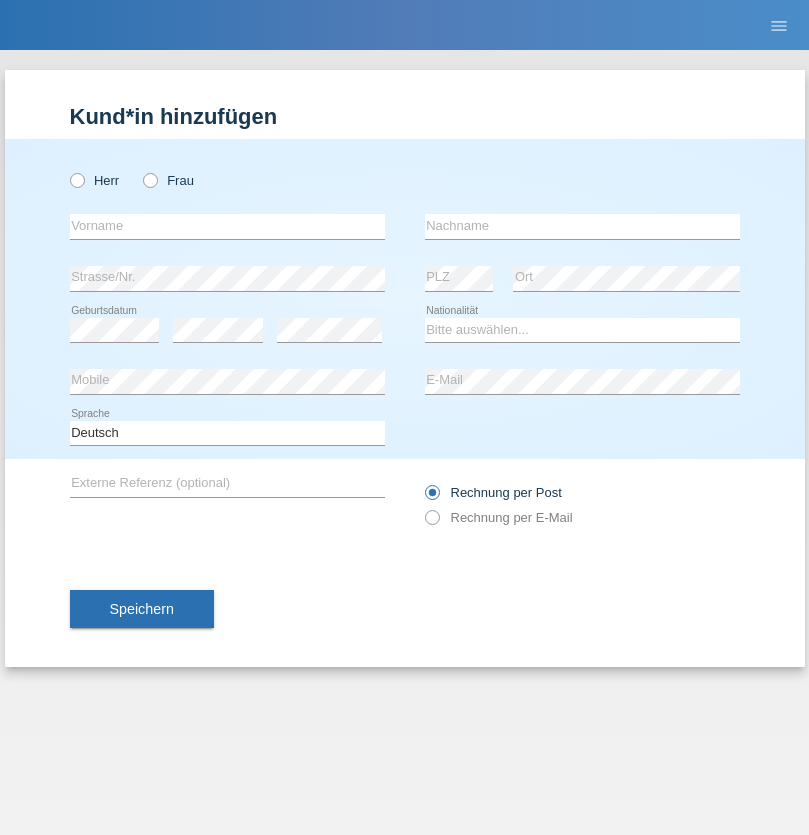 scroll, scrollTop: 0, scrollLeft: 0, axis: both 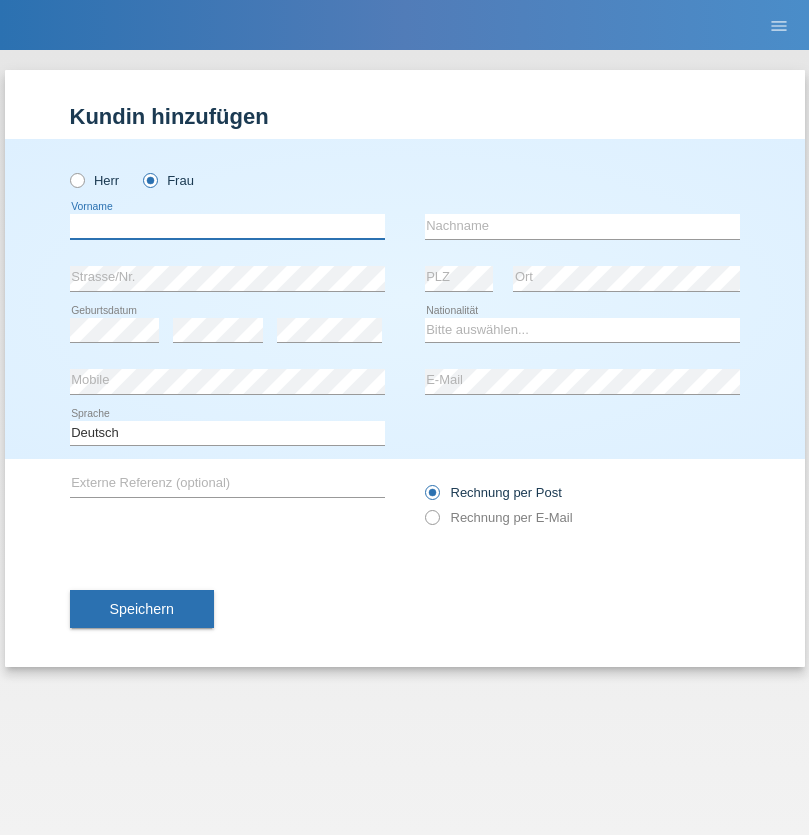 click at bounding box center [227, 226] 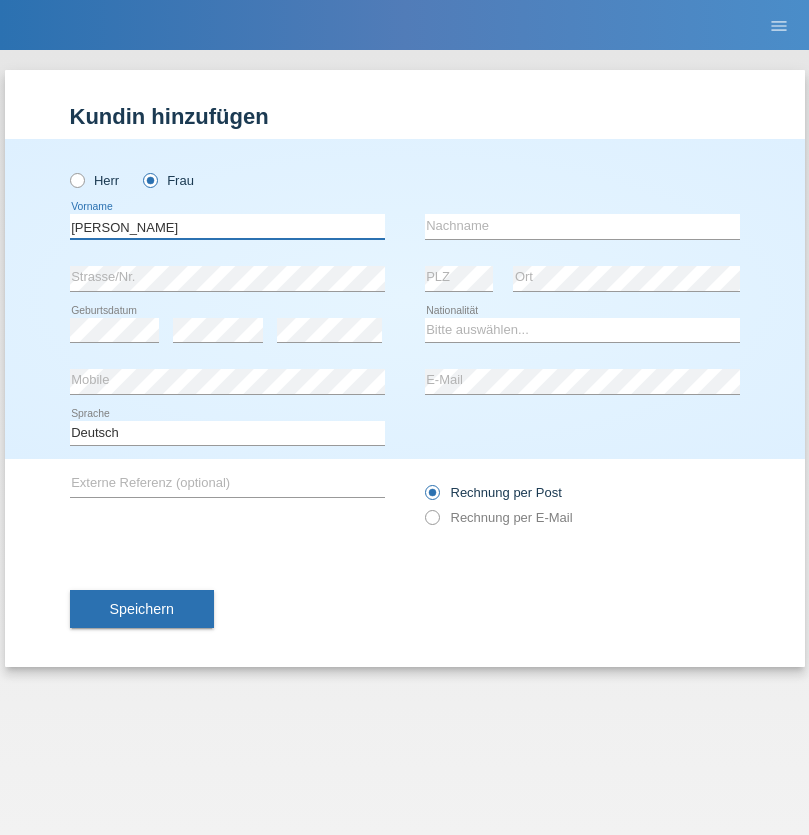 type on "[PERSON_NAME]" 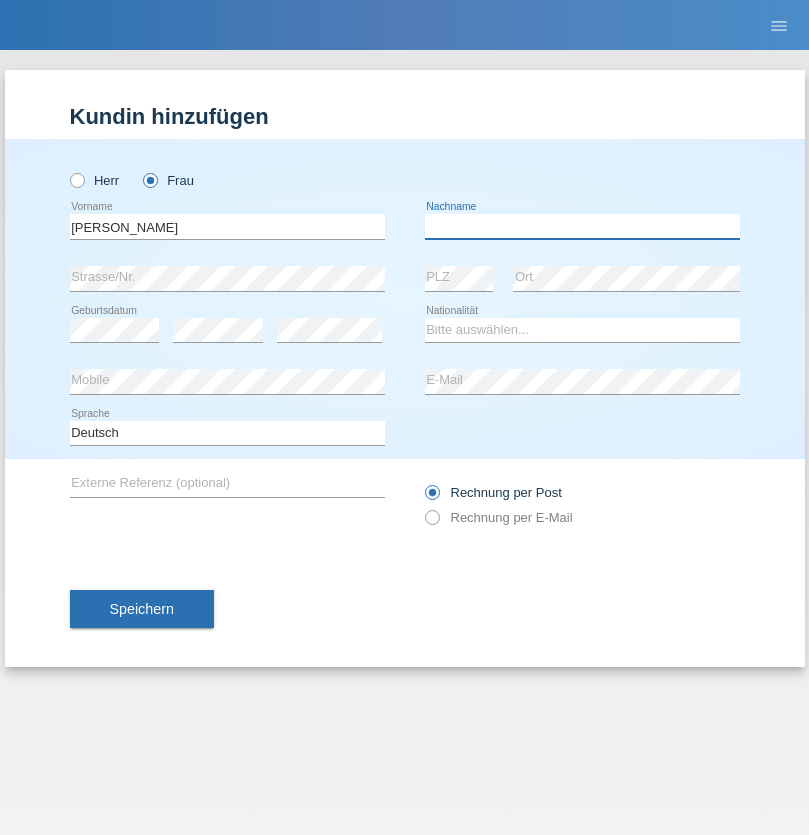 click at bounding box center [582, 226] 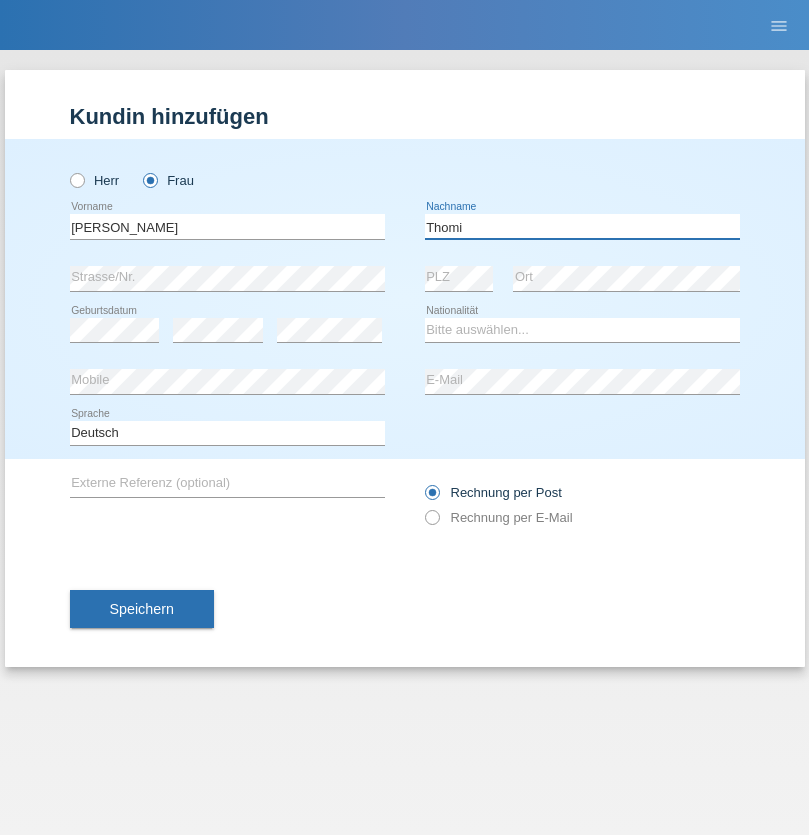type on "Thomi" 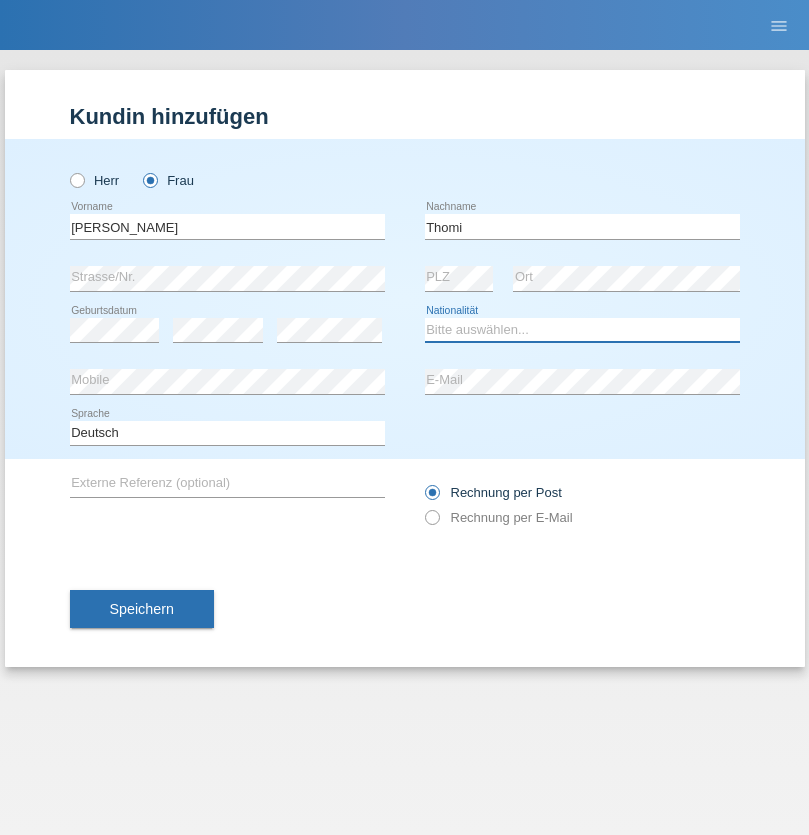 select on "CH" 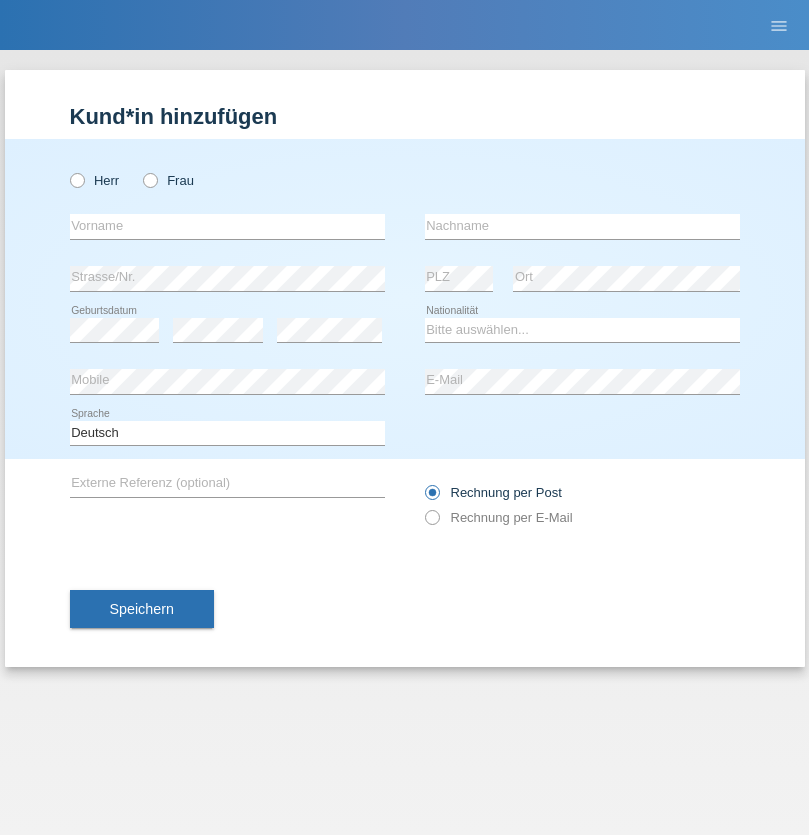 scroll, scrollTop: 0, scrollLeft: 0, axis: both 